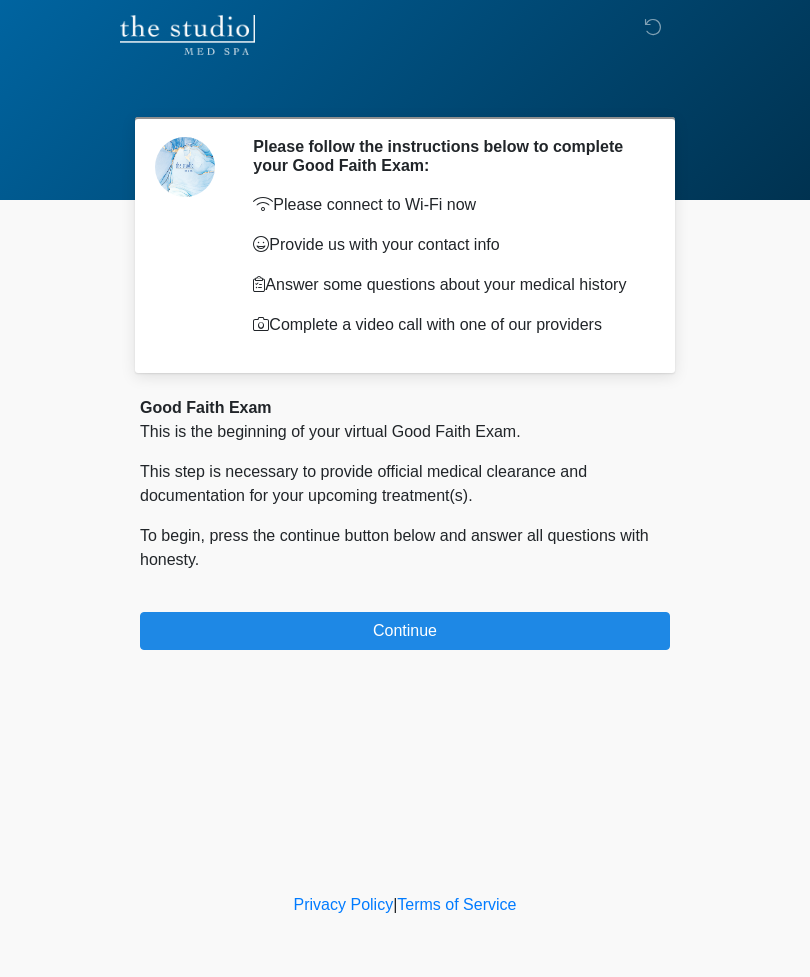 scroll, scrollTop: 0, scrollLeft: 0, axis: both 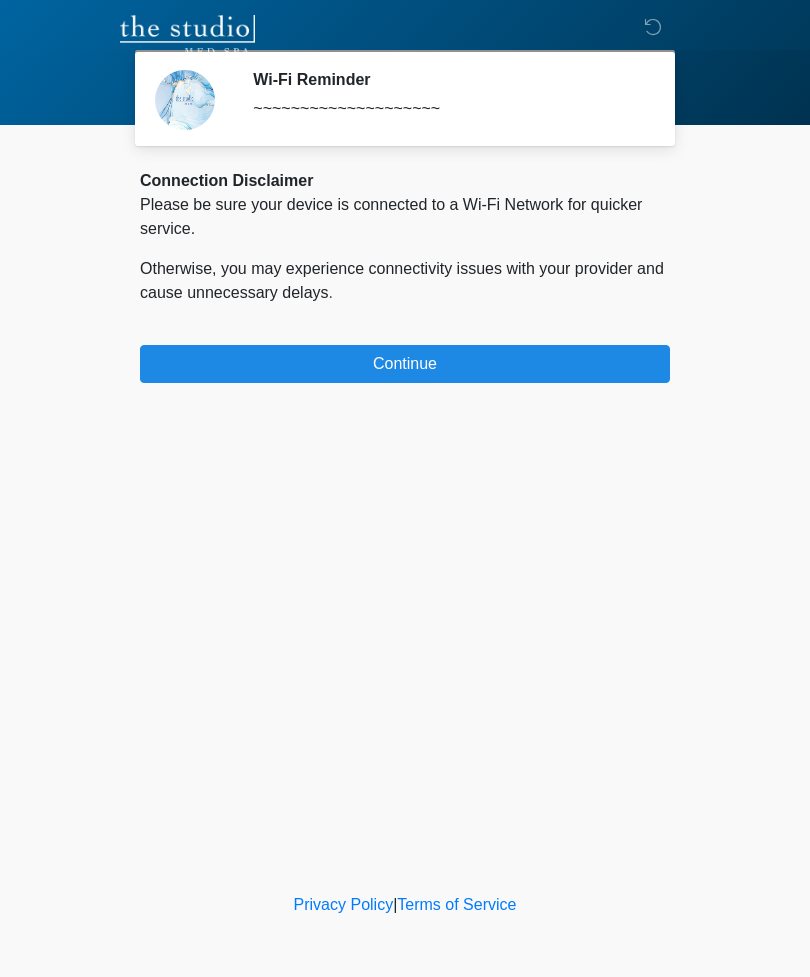 click on "Continue" at bounding box center [405, 364] 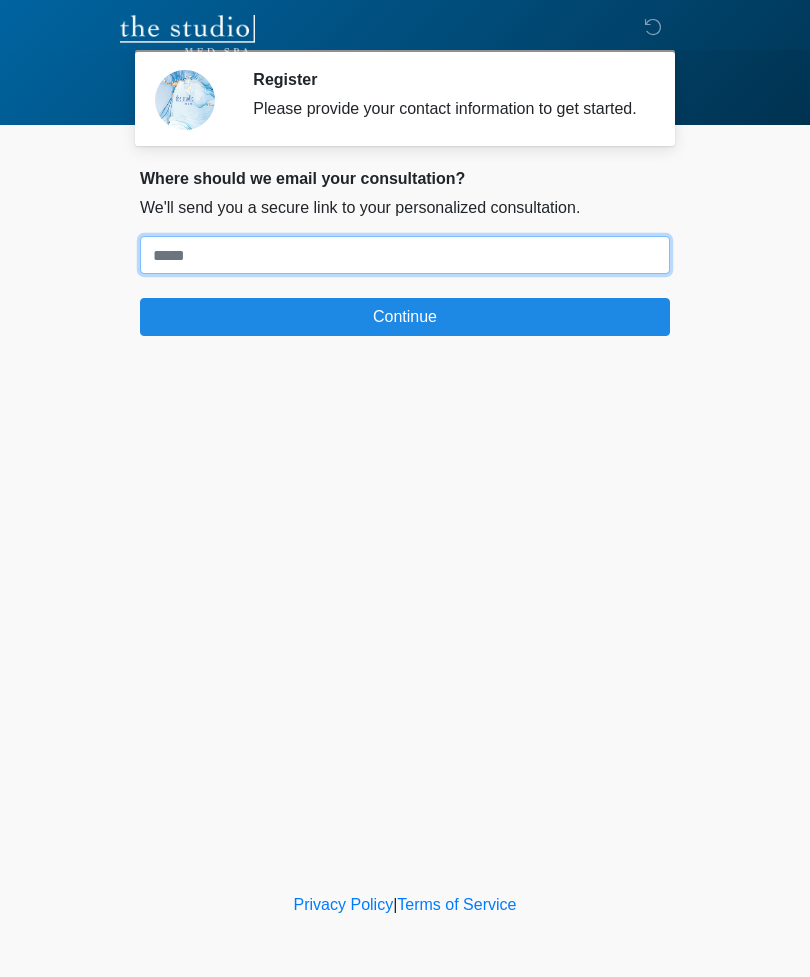 click on "Where should we email your treatment plan?" at bounding box center [405, 255] 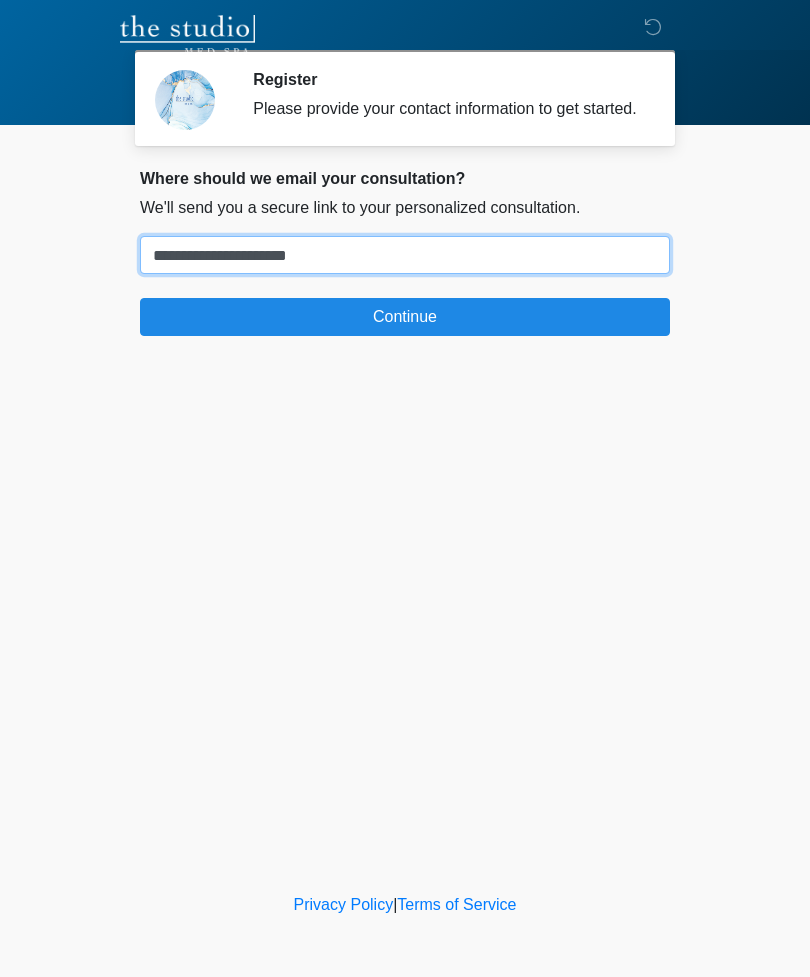 type on "**********" 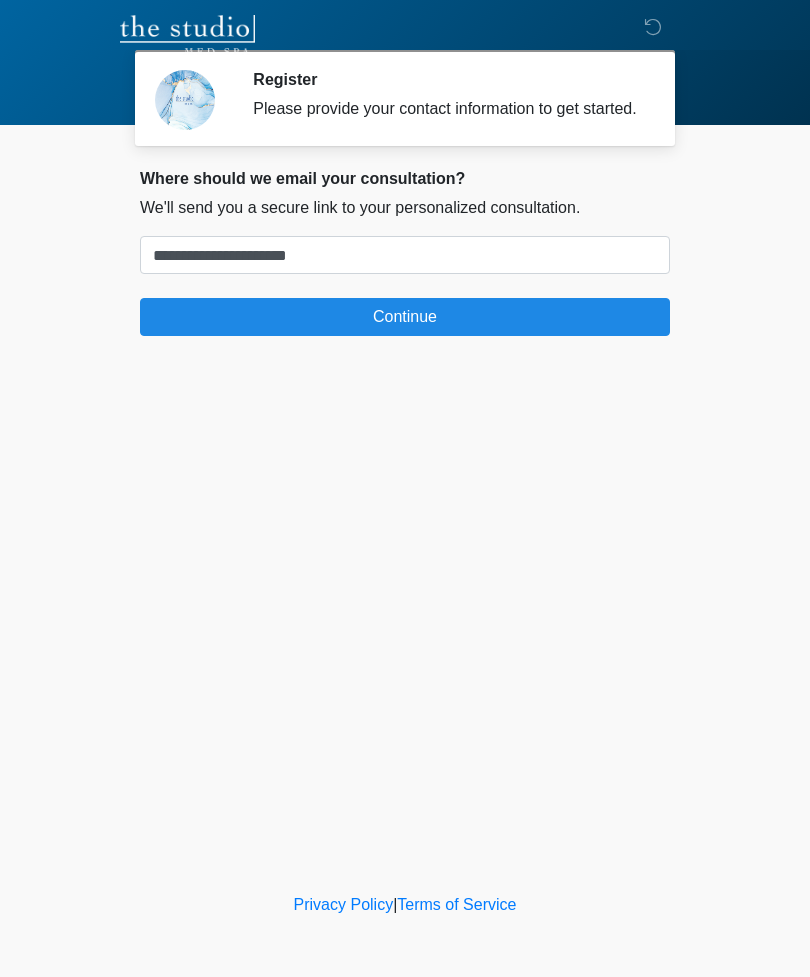 click on "Continue" at bounding box center (405, 317) 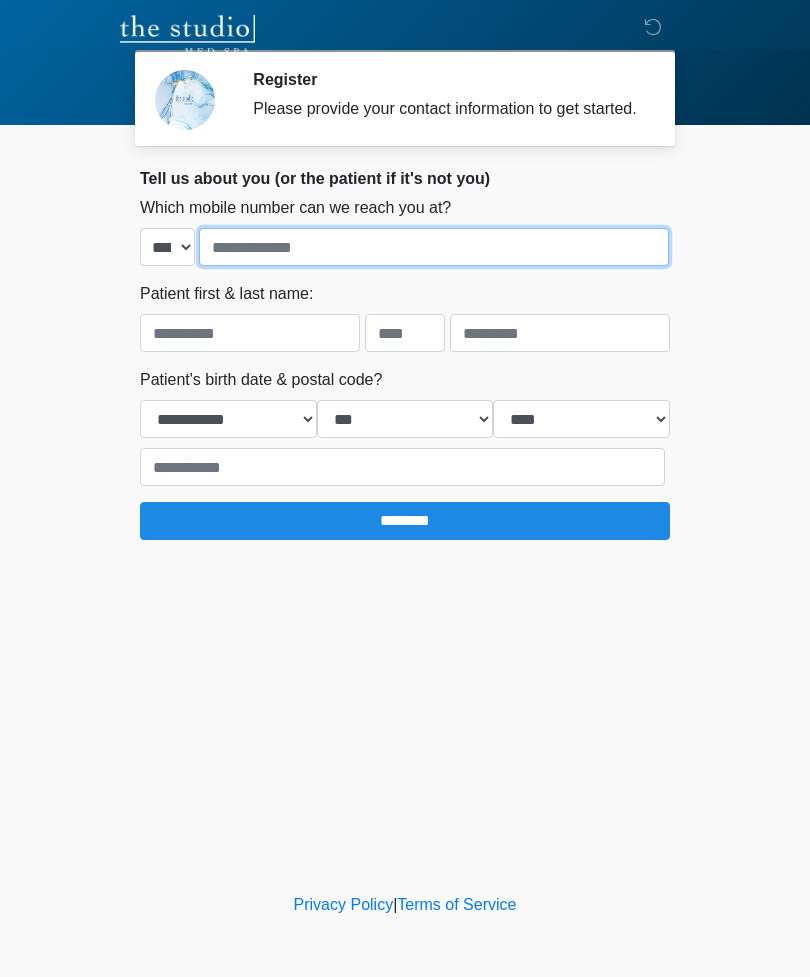click at bounding box center [434, 247] 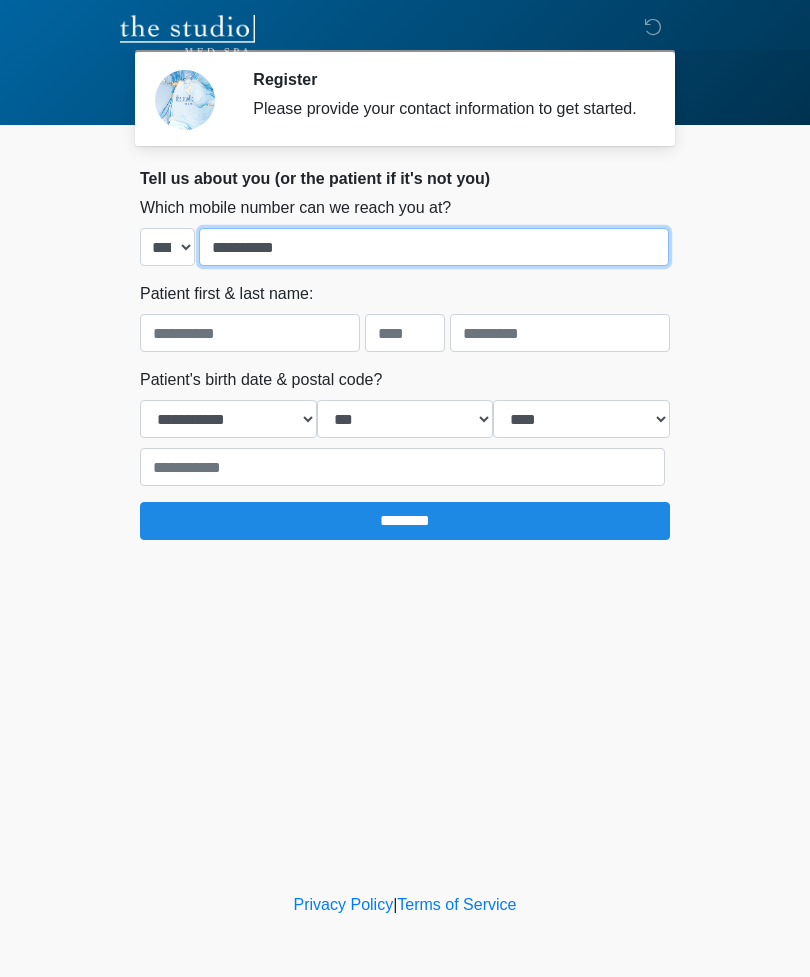 type on "**********" 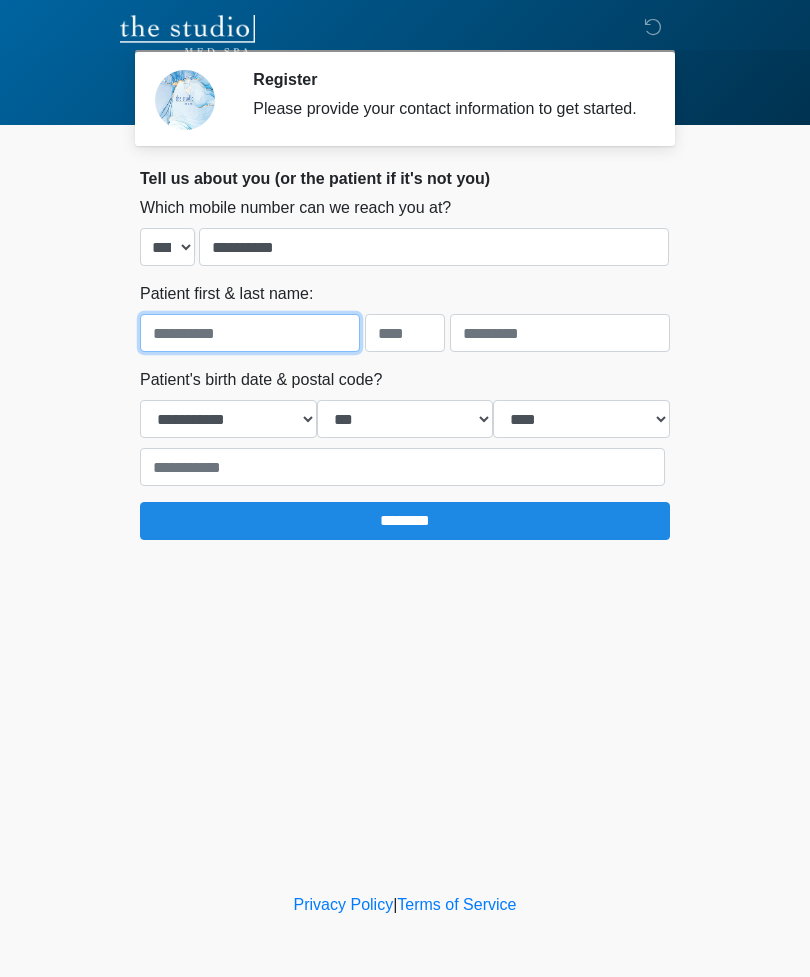 click at bounding box center [250, 333] 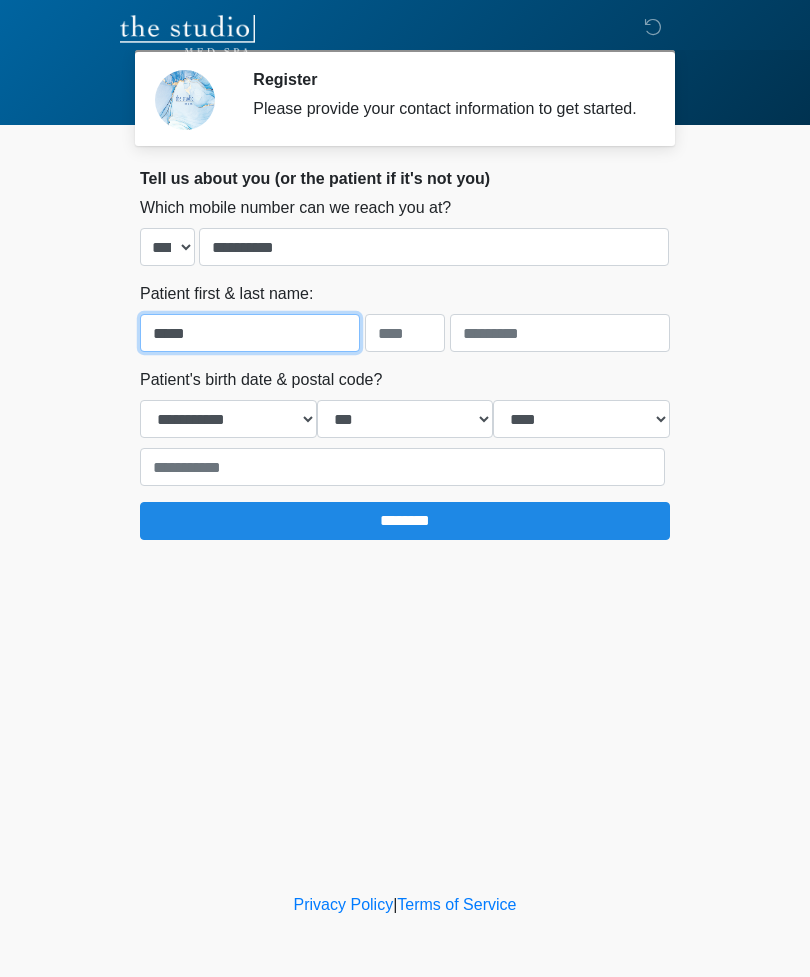 type on "*****" 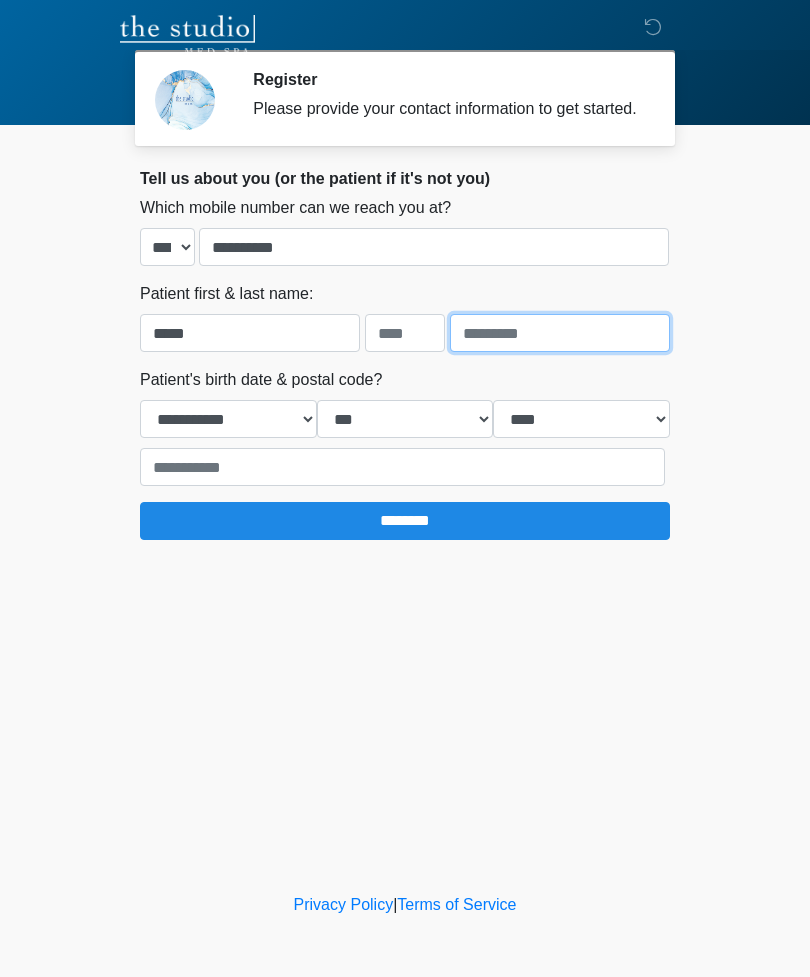 click at bounding box center (560, 333) 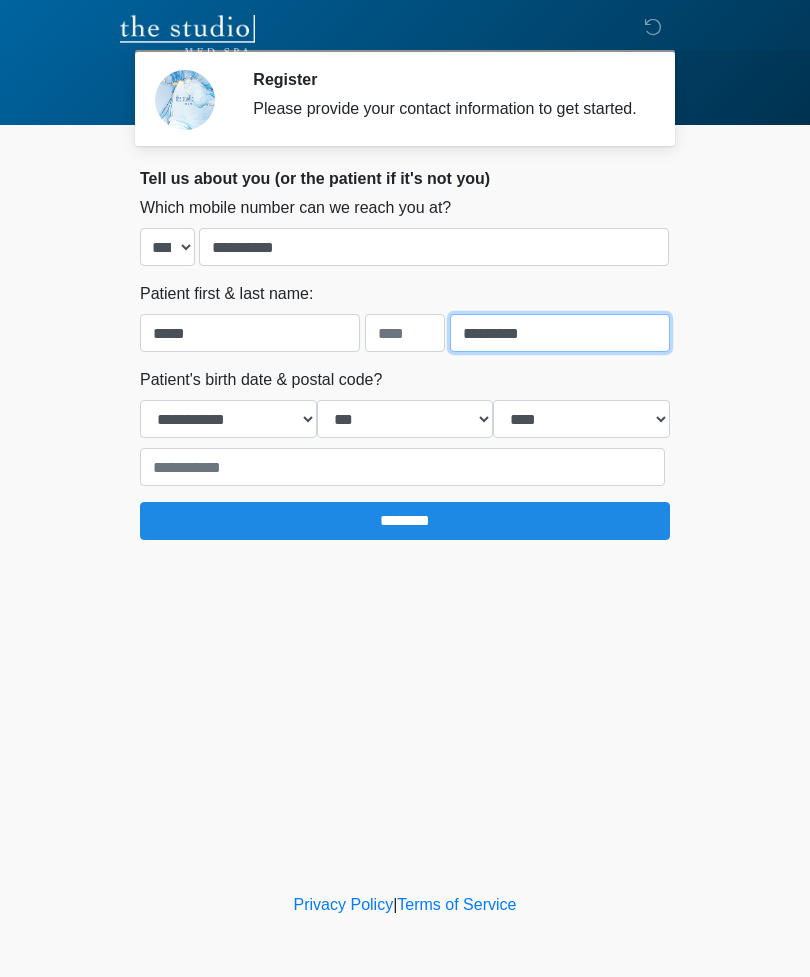 type on "********" 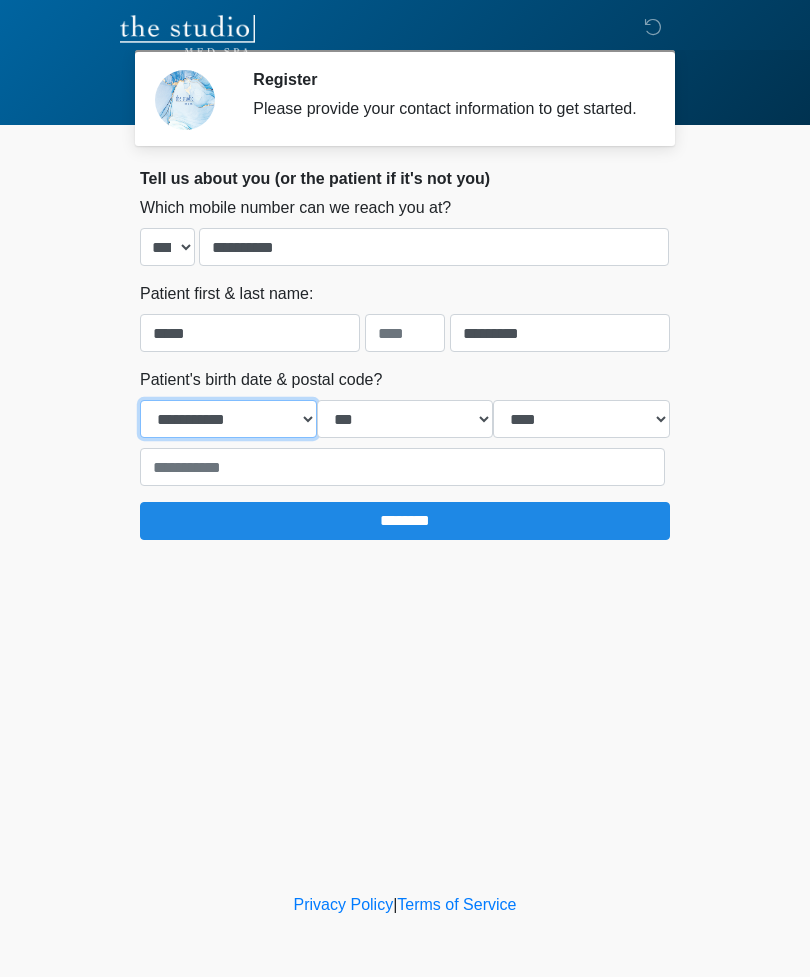 click on "**********" at bounding box center (228, 419) 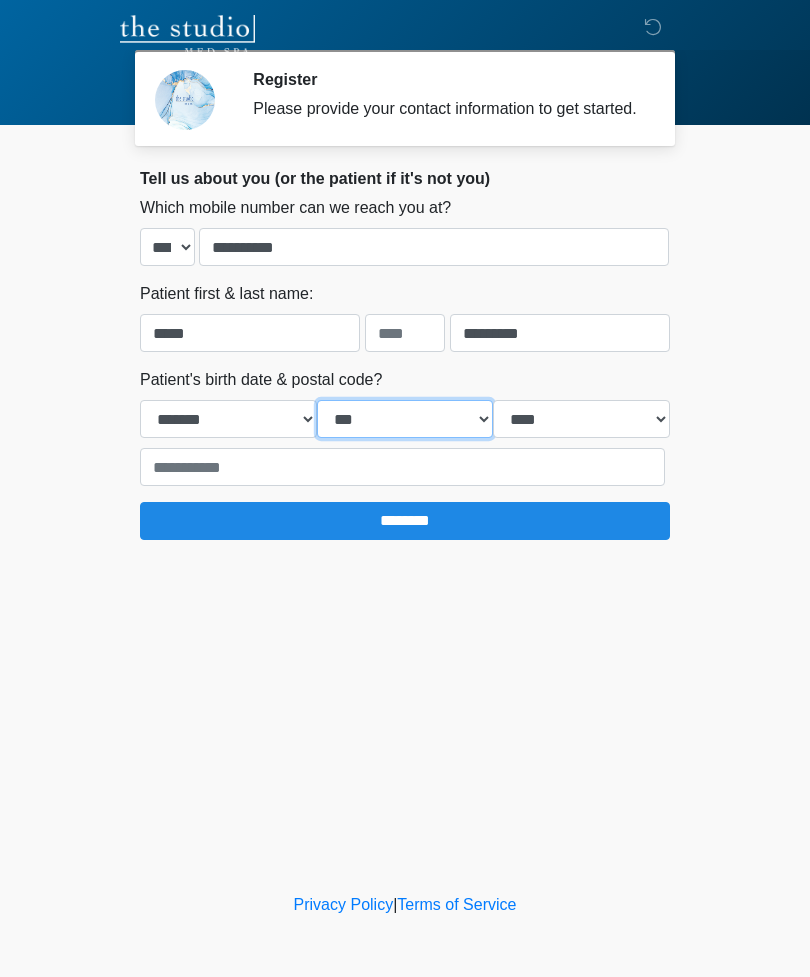 click on "***
*
*
*
*
*
*
*
*
*
**
**
**
**
**
**
**
**
**
**
**
**
**
**
**
**
**
**
**
**
**
**" at bounding box center [405, 419] 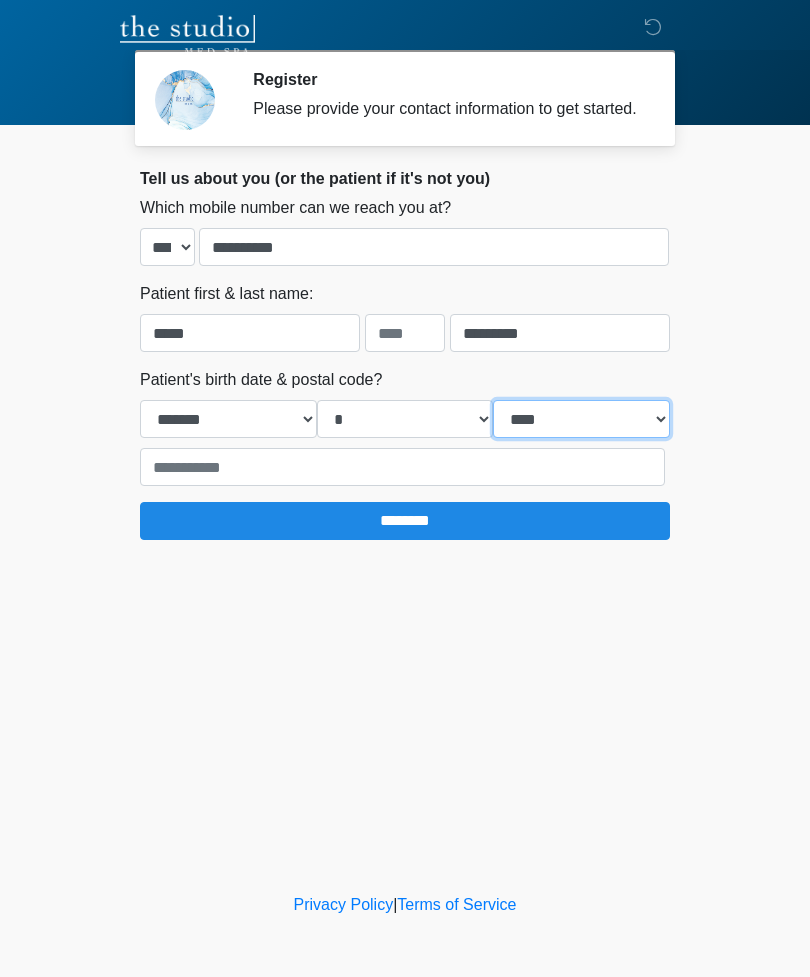 click on "****
****
****
****
****
****
****
****
****
****
****
****
****
****
****
****
****
****
****
****
****
****
****
****
****
****
****
****
****
****
****
****
****
****
****
****
****
****
****
****
****
****
****
****
****
****
****
****
****
****
****
****
****
****
****
****
****
****
****
****
****
****
****
****
****
****
****
****
****
****
****
****
****
****
****
****
****
****
****
****
****
****
****
****
****
****
****
****
****
****
****
****
****
****
****
****
****
****
****
****
****
****" at bounding box center [581, 419] 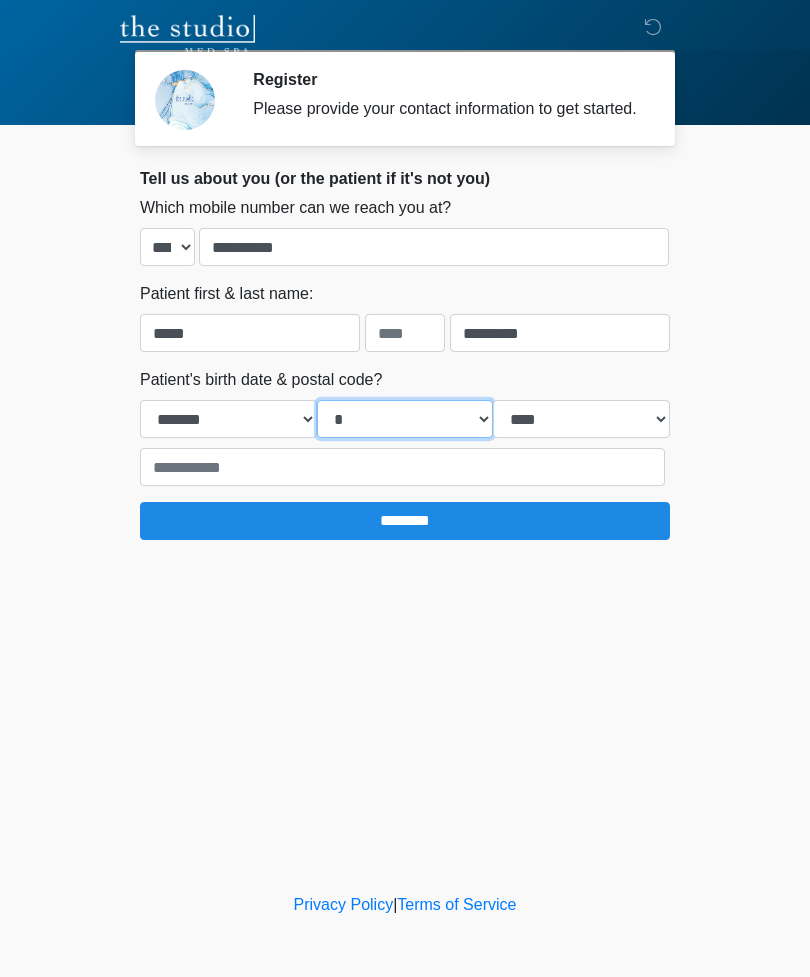 click on "***
*
*
*
*
*
*
*
*
*
**
**
**
**
**
**
**
**
**
**
**
**
**
**
**
**
**
**
**
**
**
**" at bounding box center (405, 419) 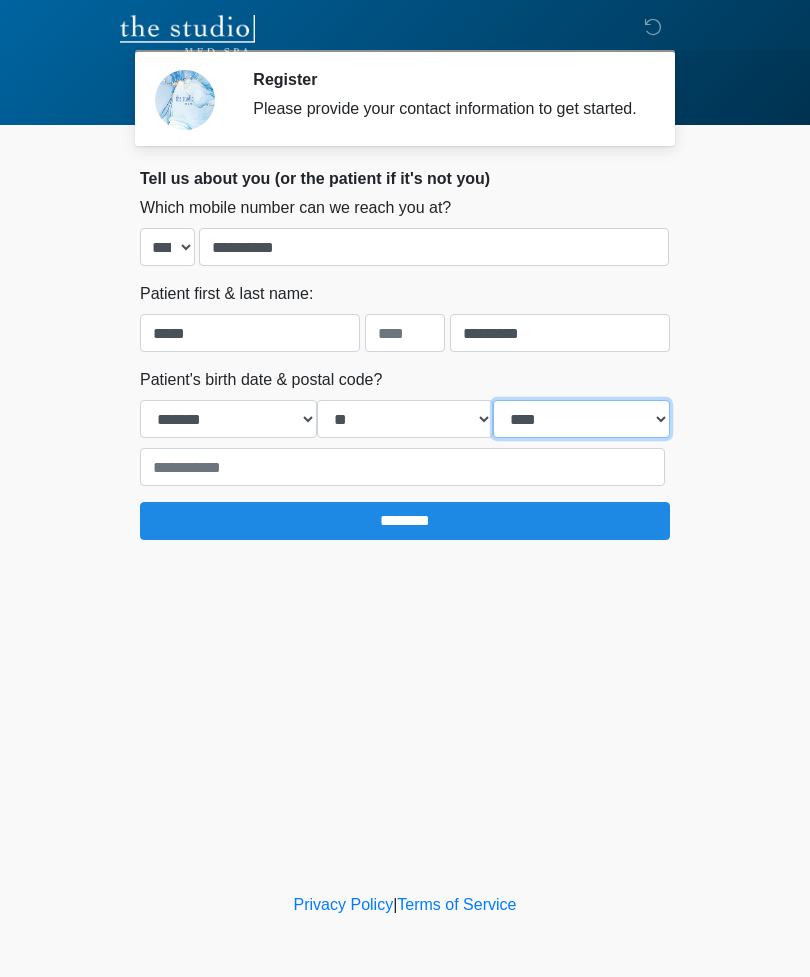 click on "****
****
****
****
****
****
****
****
****
****
****
****
****
****
****
****
****
****
****
****
****
****
****
****
****
****
****
****
****
****
****
****
****
****
****
****
****
****
****
****
****
****
****
****
****
****
****
****
****
****
****
****
****
****
****
****
****
****
****
****
****
****
****
****
****
****
****
****
****
****
****
****
****
****
****
****
****
****
****
****
****
****
****
****
****
****
****
****
****
****
****
****
****
****
****
****
****
****
****
****
****
****" at bounding box center (581, 419) 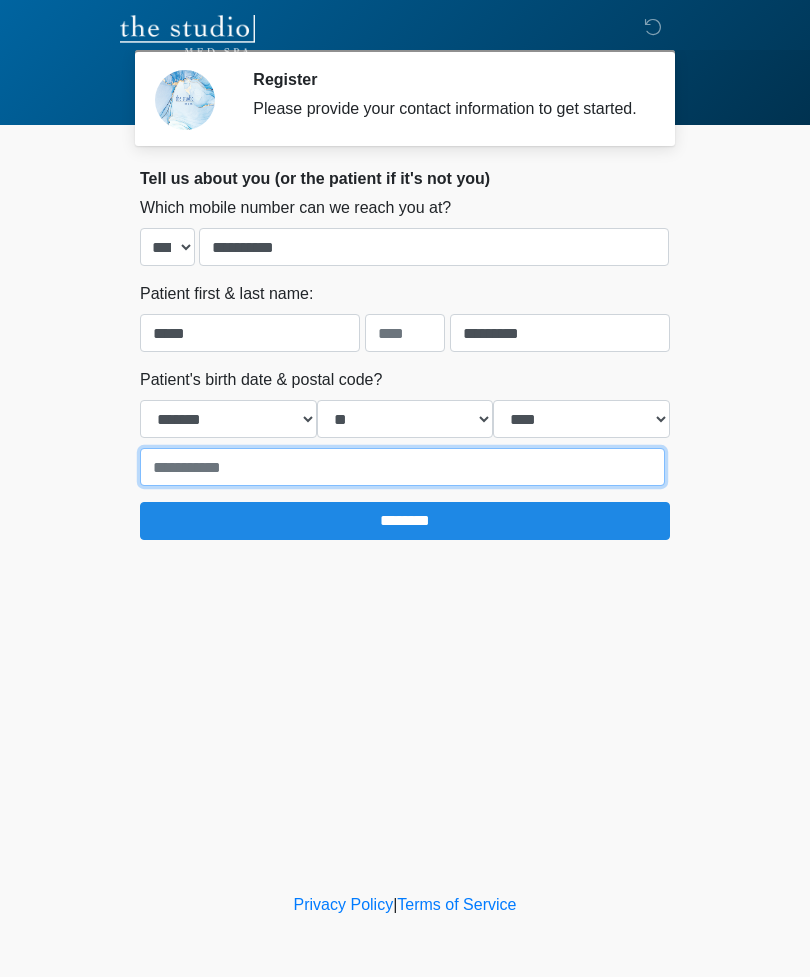 click at bounding box center (402, 467) 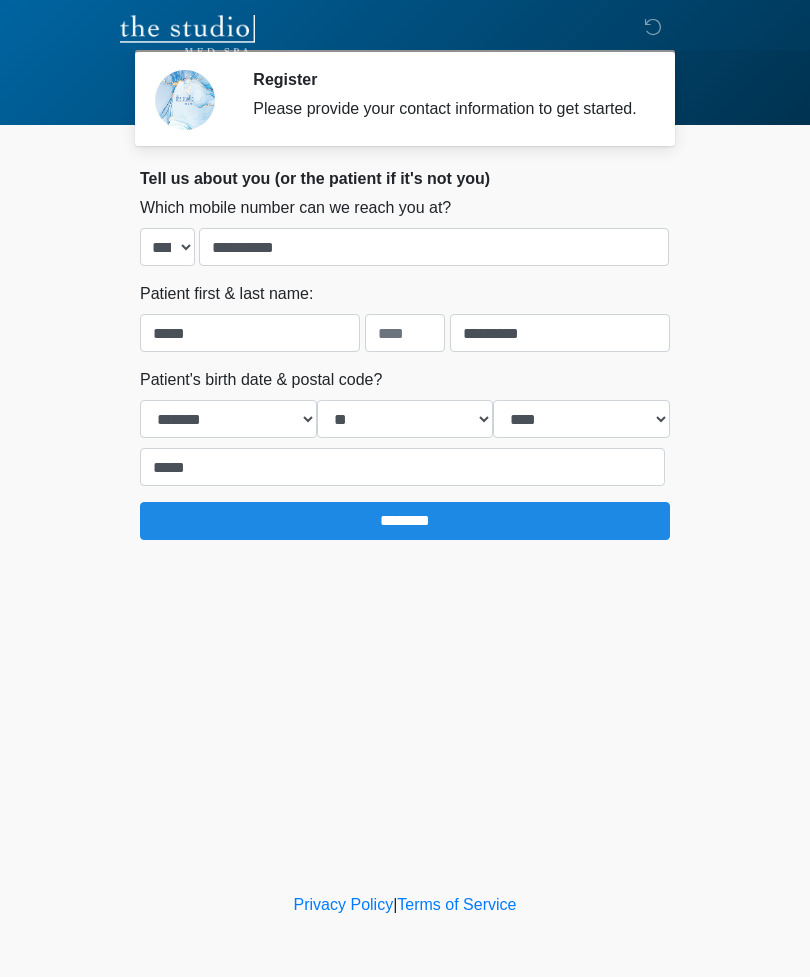 click on "********" at bounding box center [405, 521] 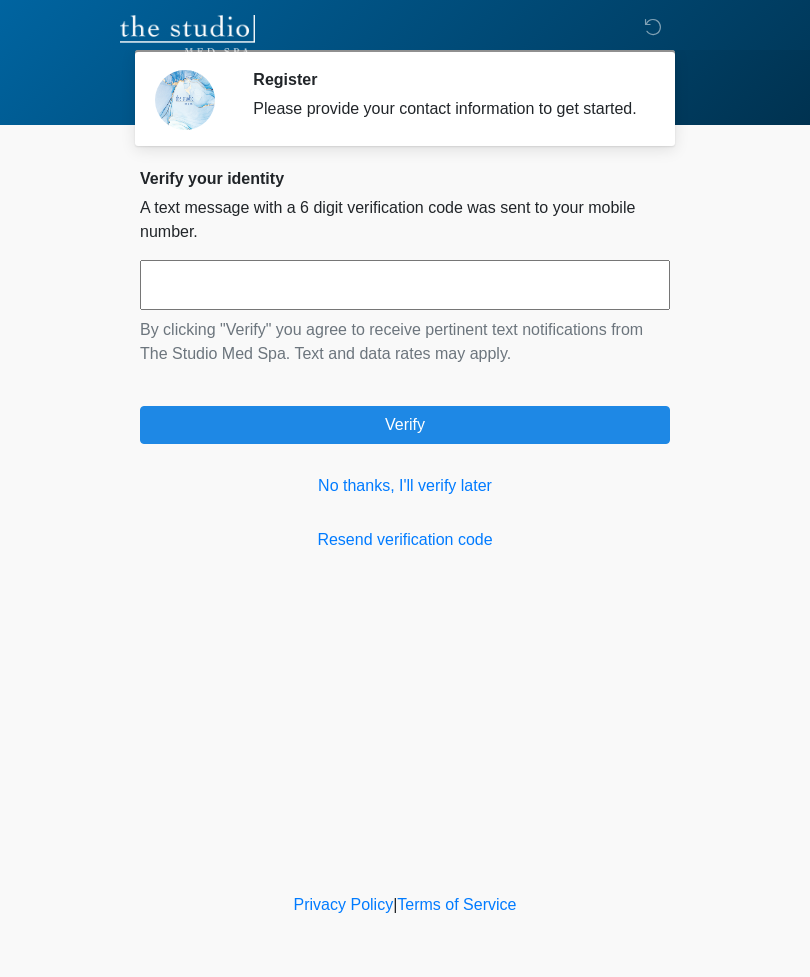 click on "No thanks, I'll verify later" at bounding box center (405, 486) 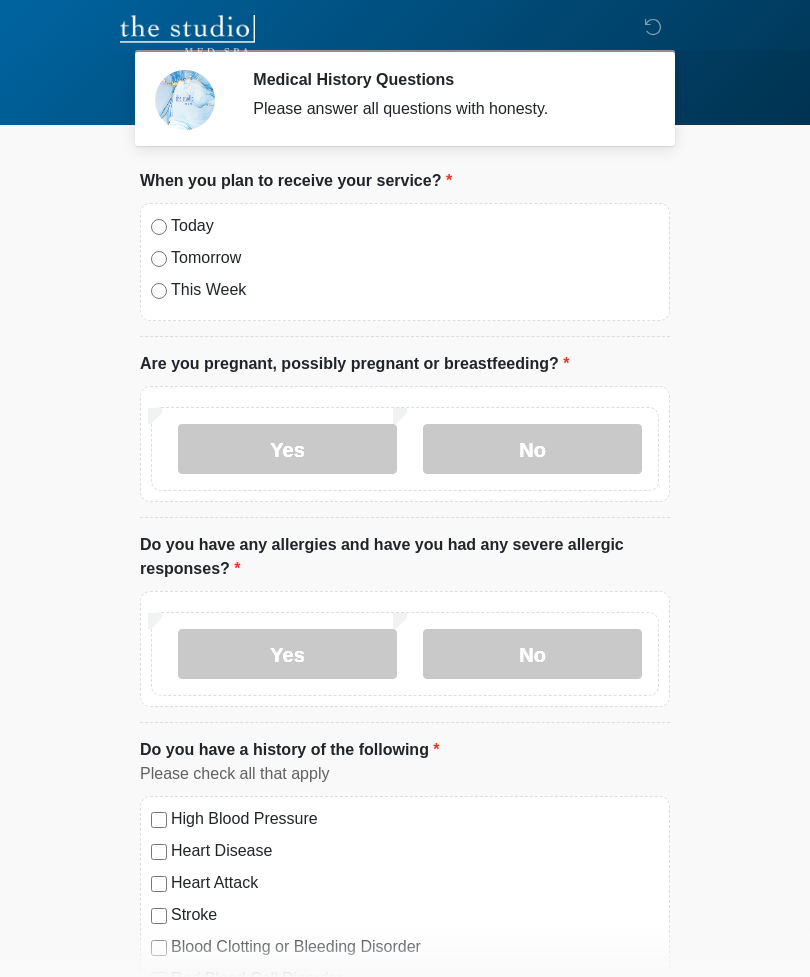 click on "No" at bounding box center (532, 449) 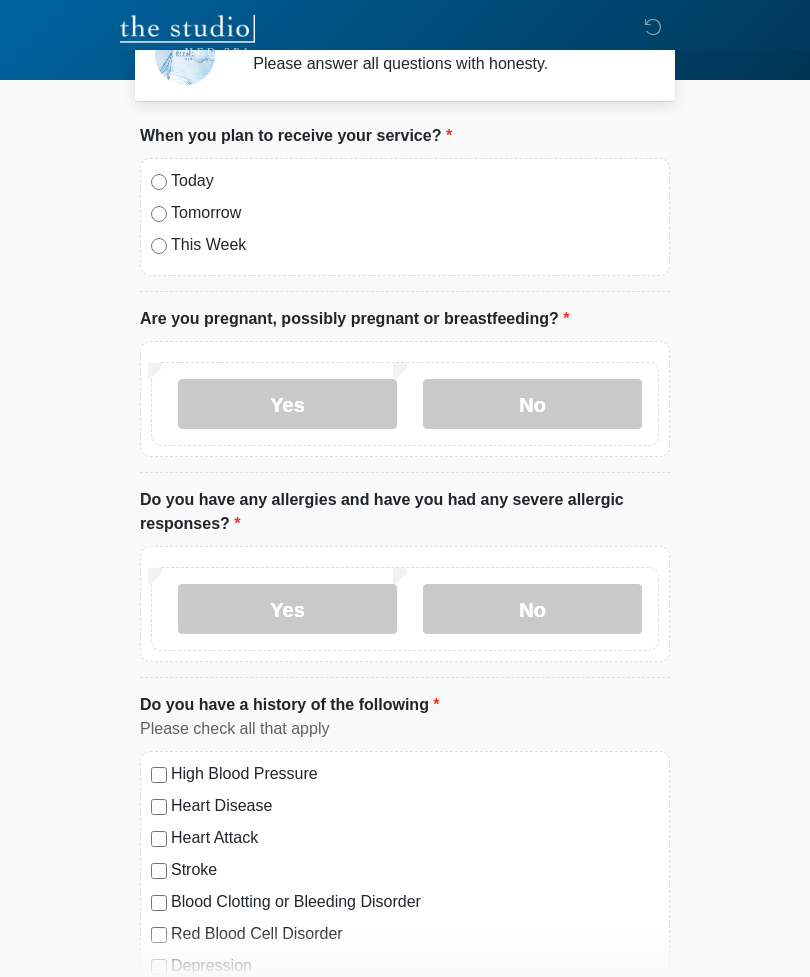 click on "No" at bounding box center (532, 609) 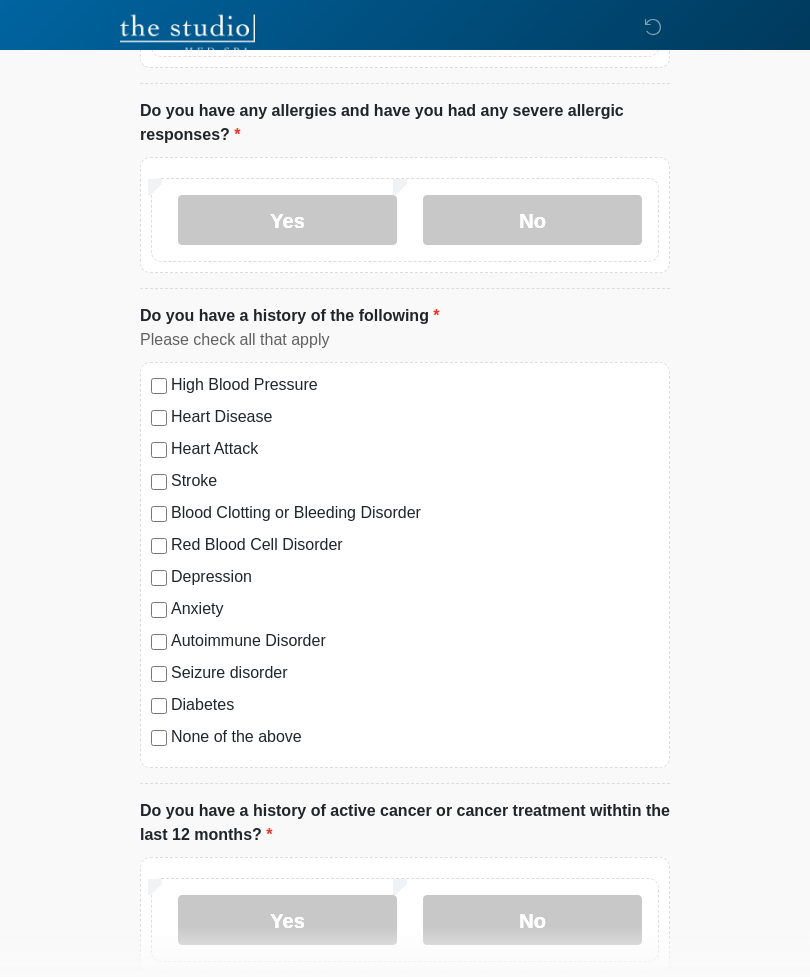 scroll, scrollTop: 434, scrollLeft: 0, axis: vertical 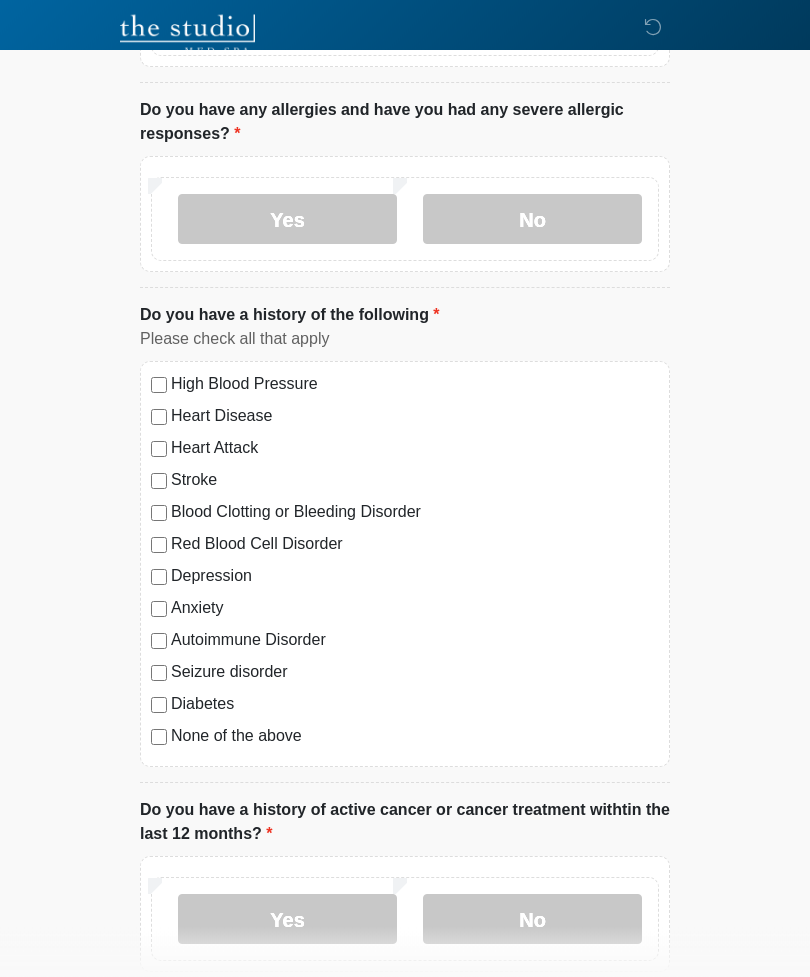 click on "High Blood Pressure" at bounding box center (415, 385) 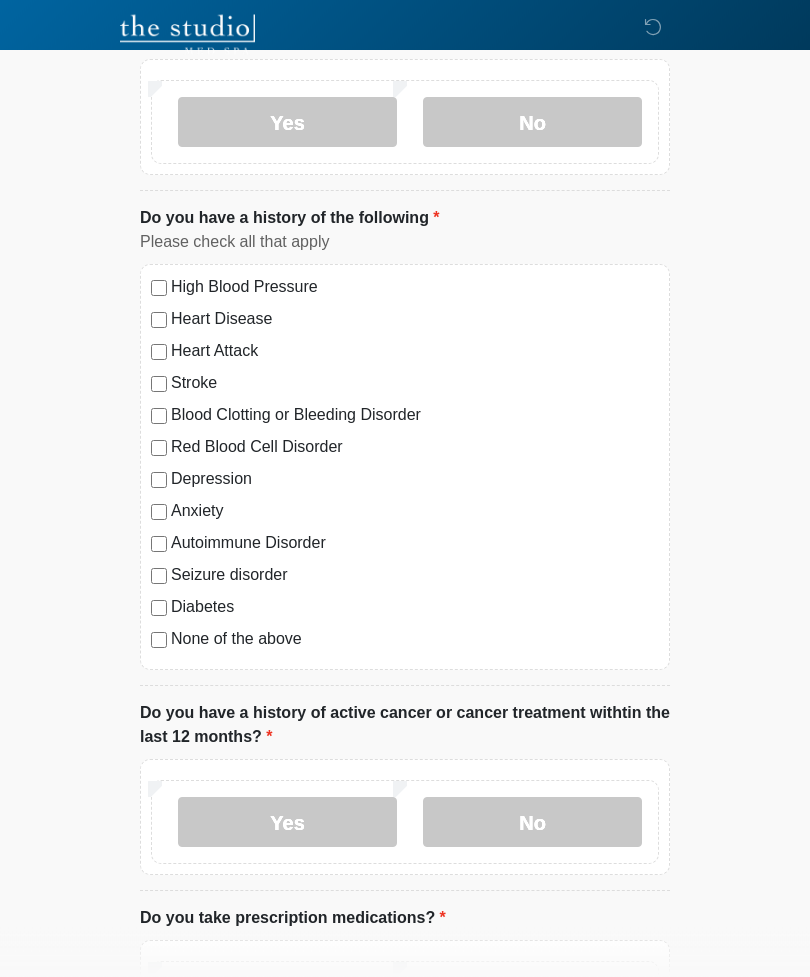 scroll, scrollTop: 532, scrollLeft: 0, axis: vertical 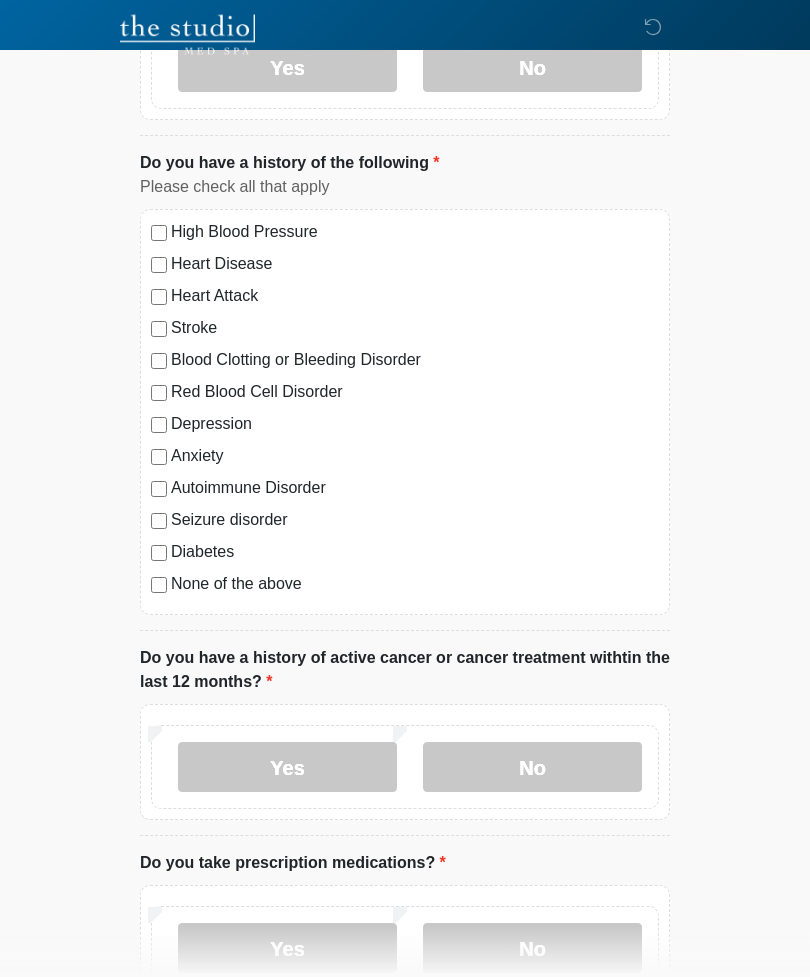 click on "No" at bounding box center (532, 768) 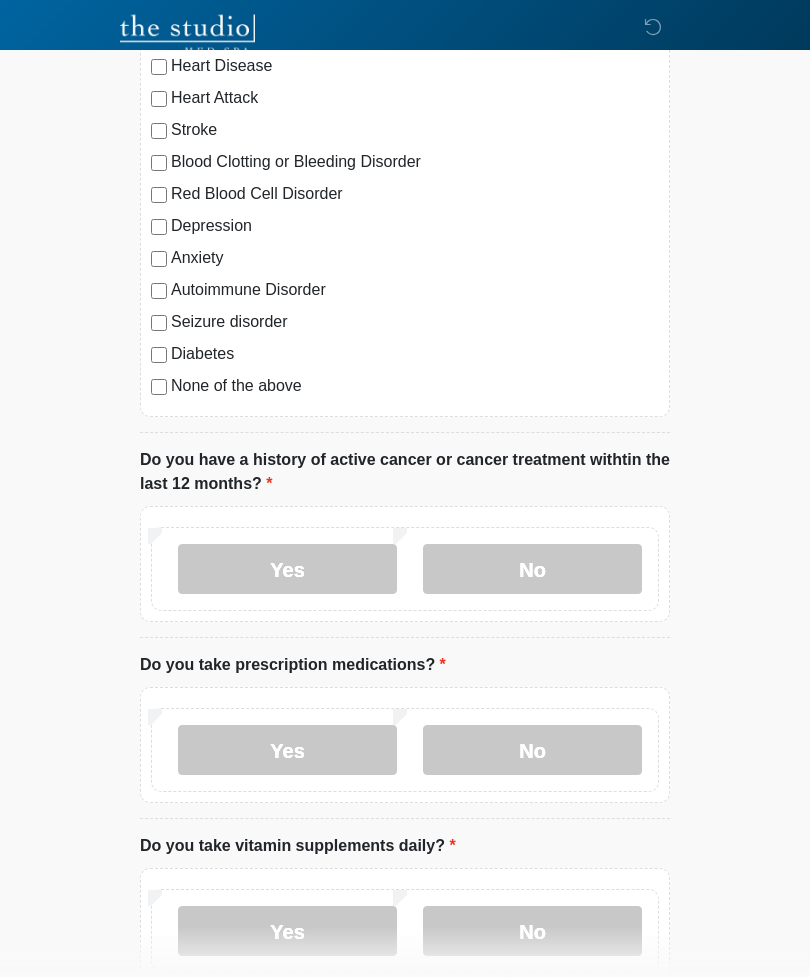 click on "No" at bounding box center [532, 751] 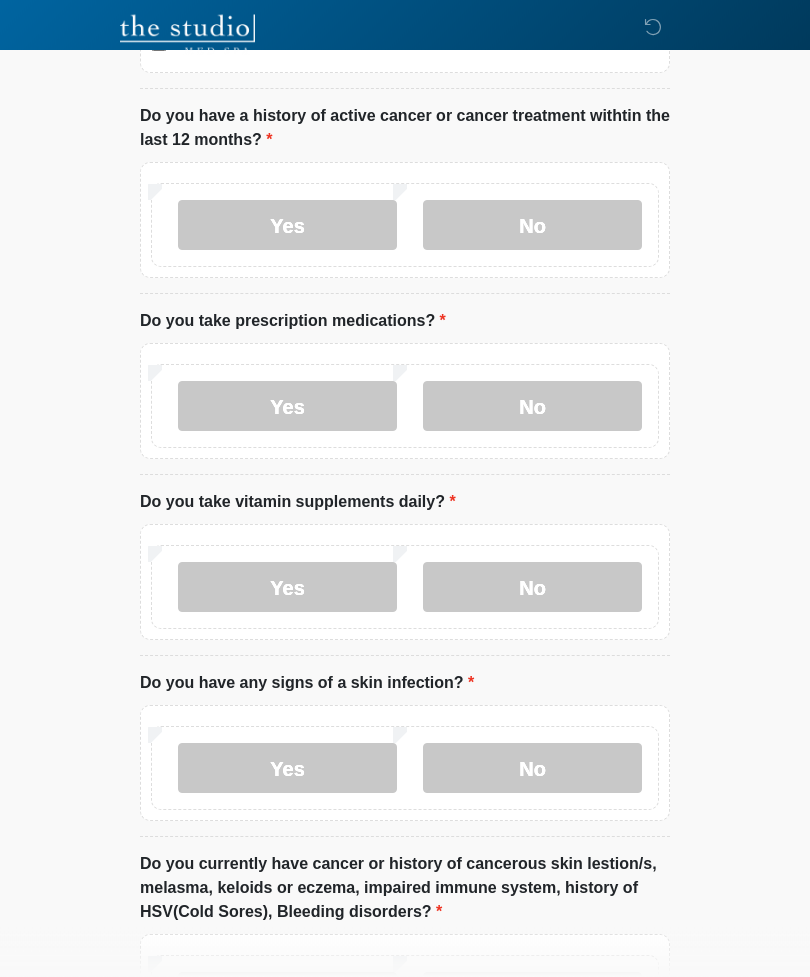 scroll, scrollTop: 1129, scrollLeft: 0, axis: vertical 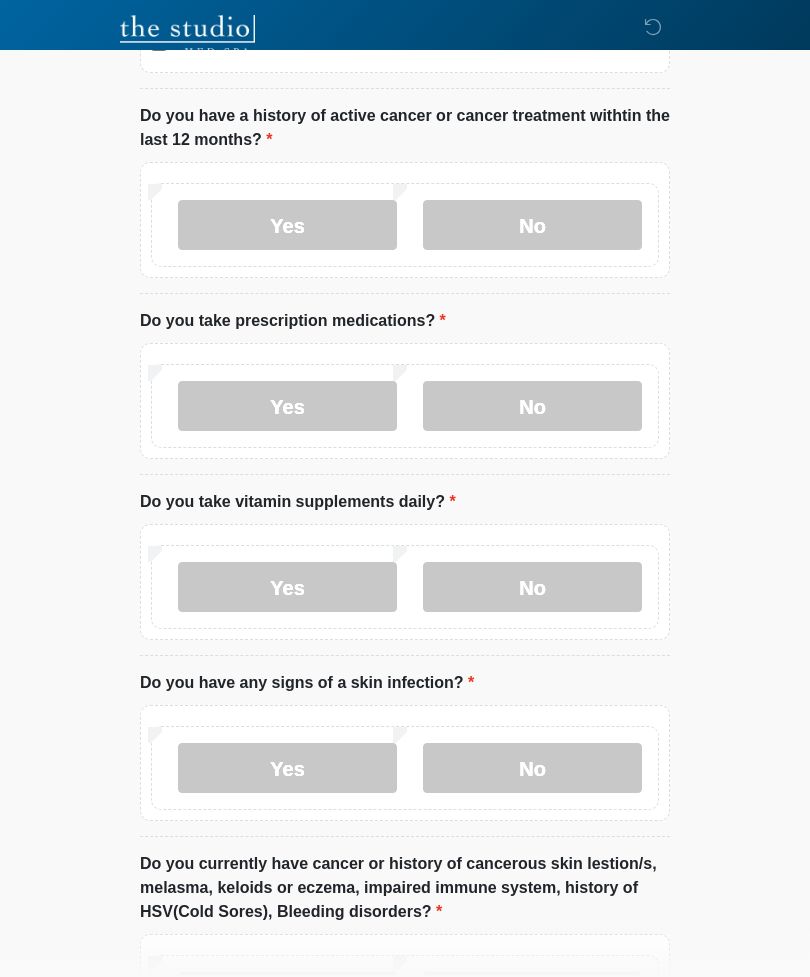 click on "Yes" at bounding box center [287, 587] 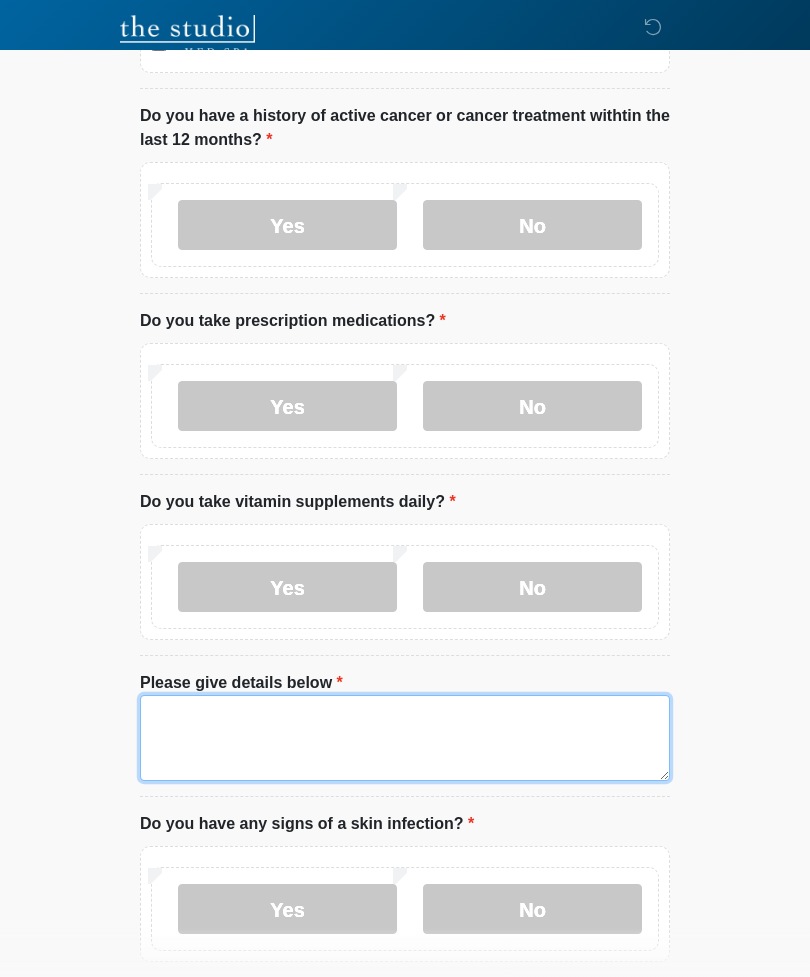 click on "Please give details below" at bounding box center [405, 738] 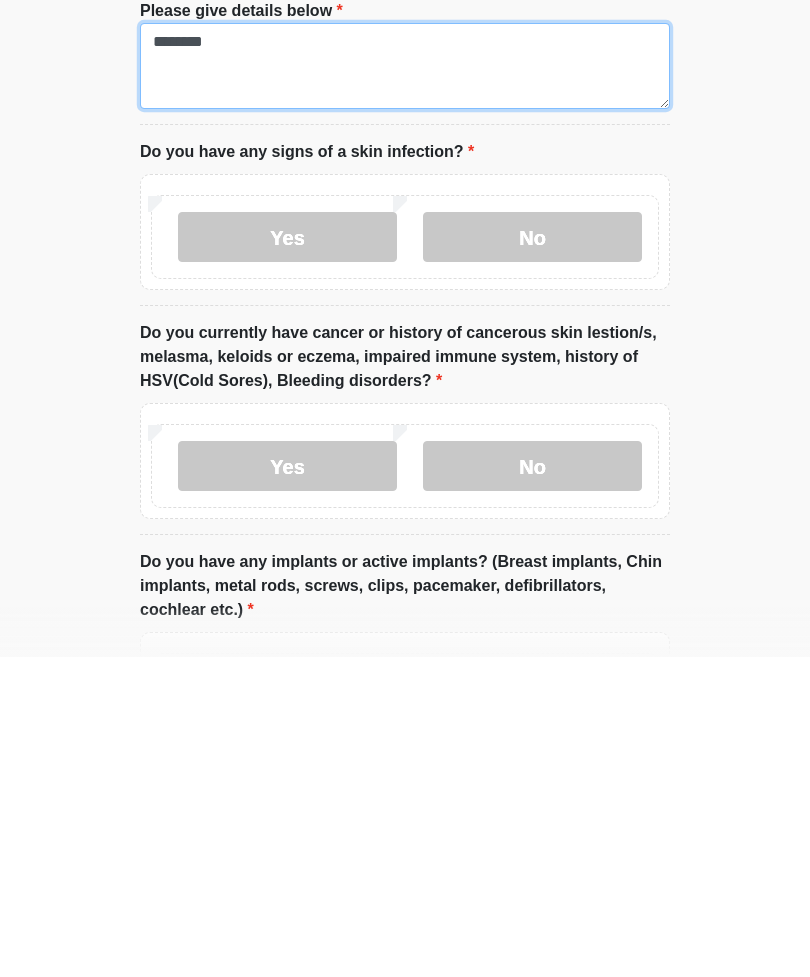 scroll, scrollTop: 1483, scrollLeft: 0, axis: vertical 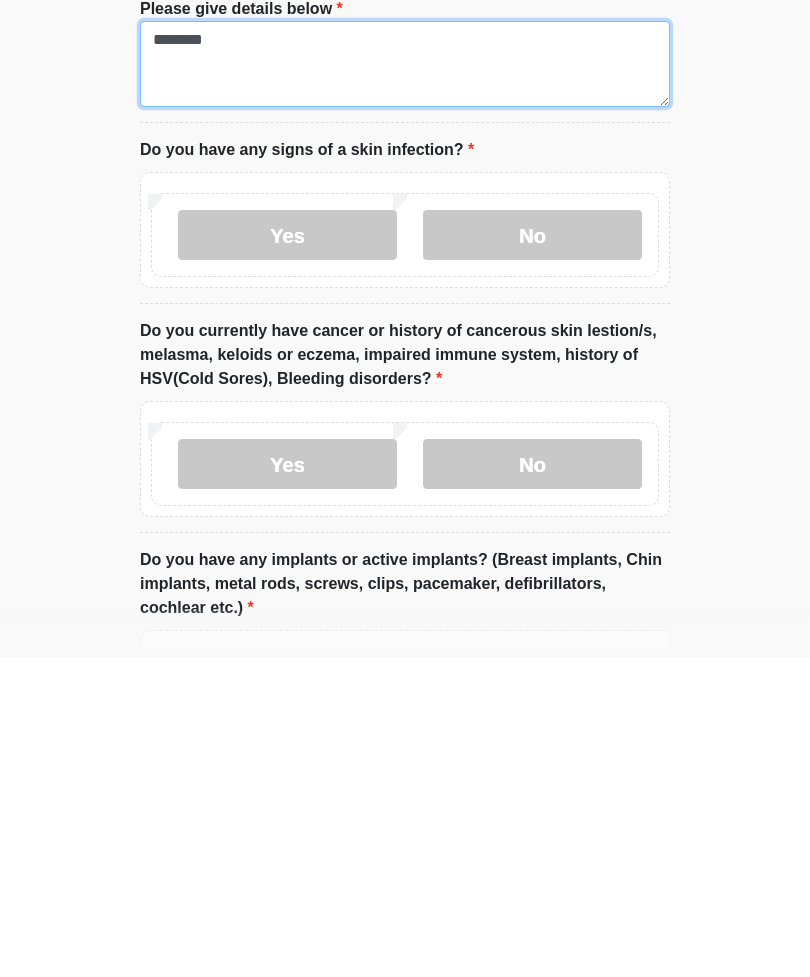type on "******" 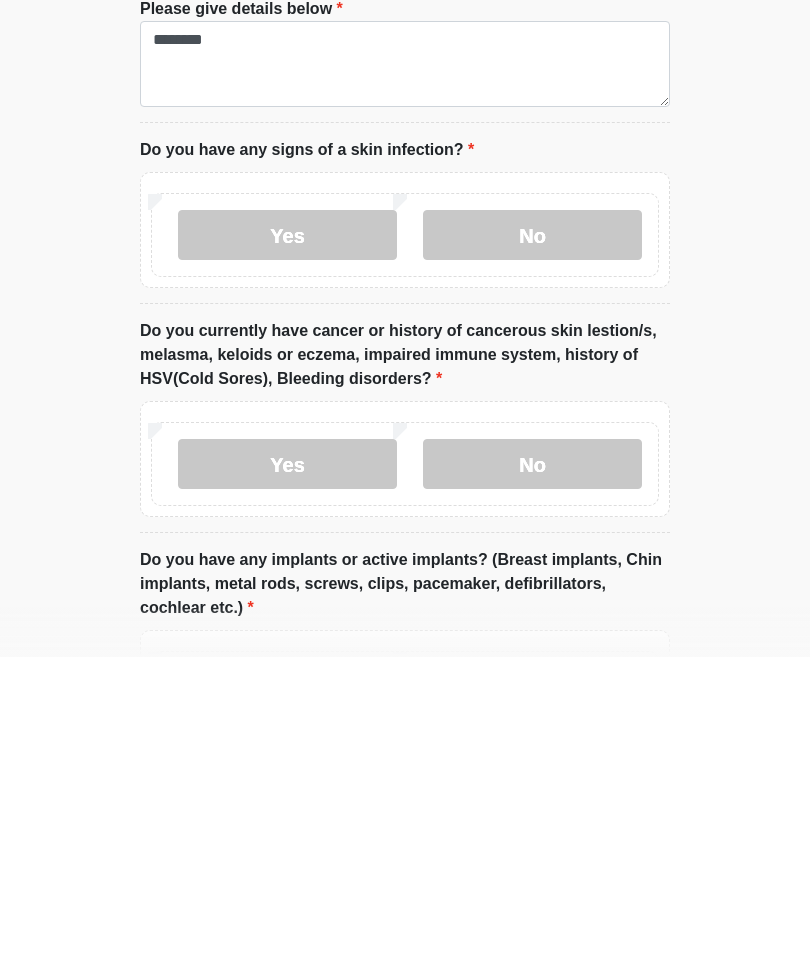 click on "No" at bounding box center (532, 555) 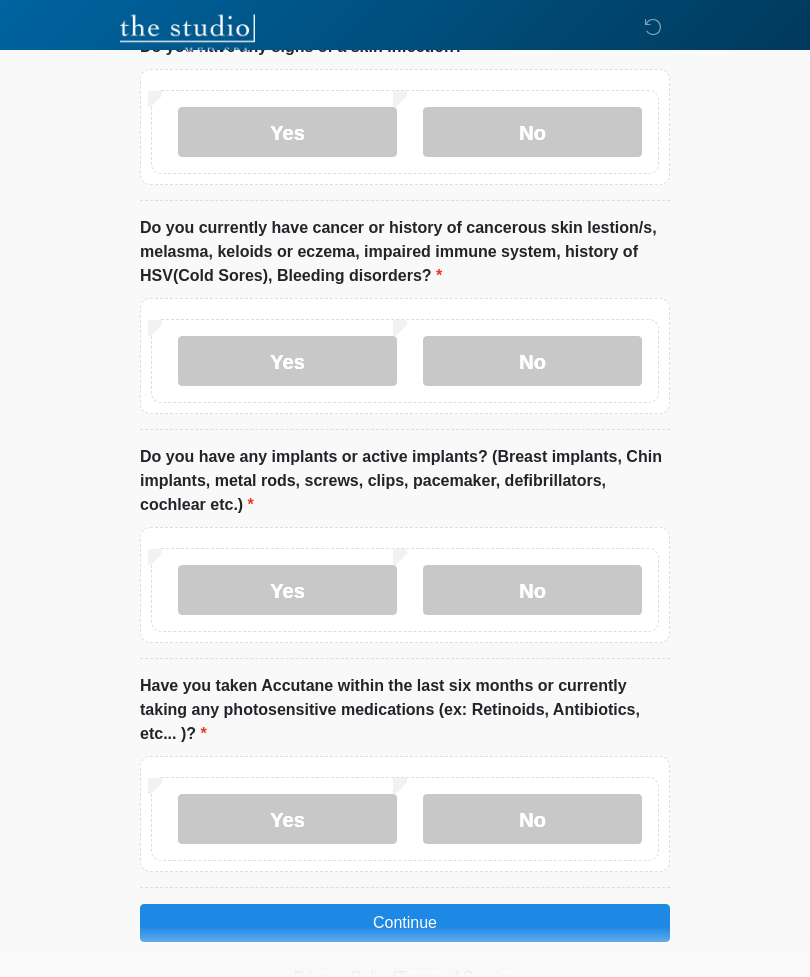 scroll, scrollTop: 1909, scrollLeft: 0, axis: vertical 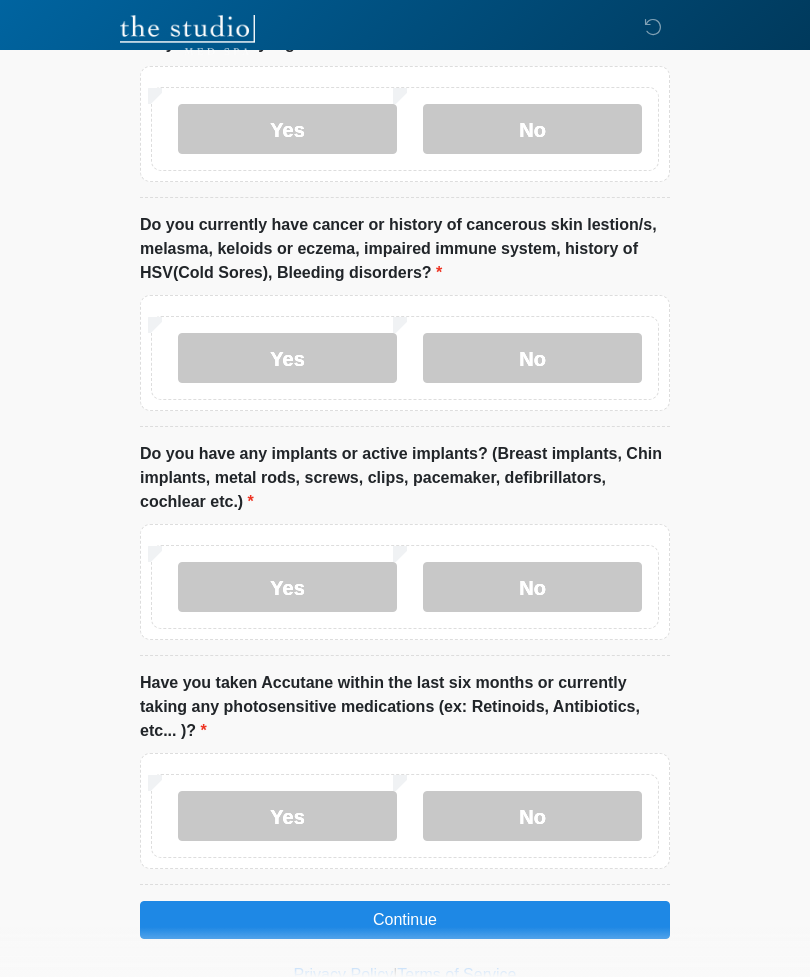 click on "No" at bounding box center (532, 358) 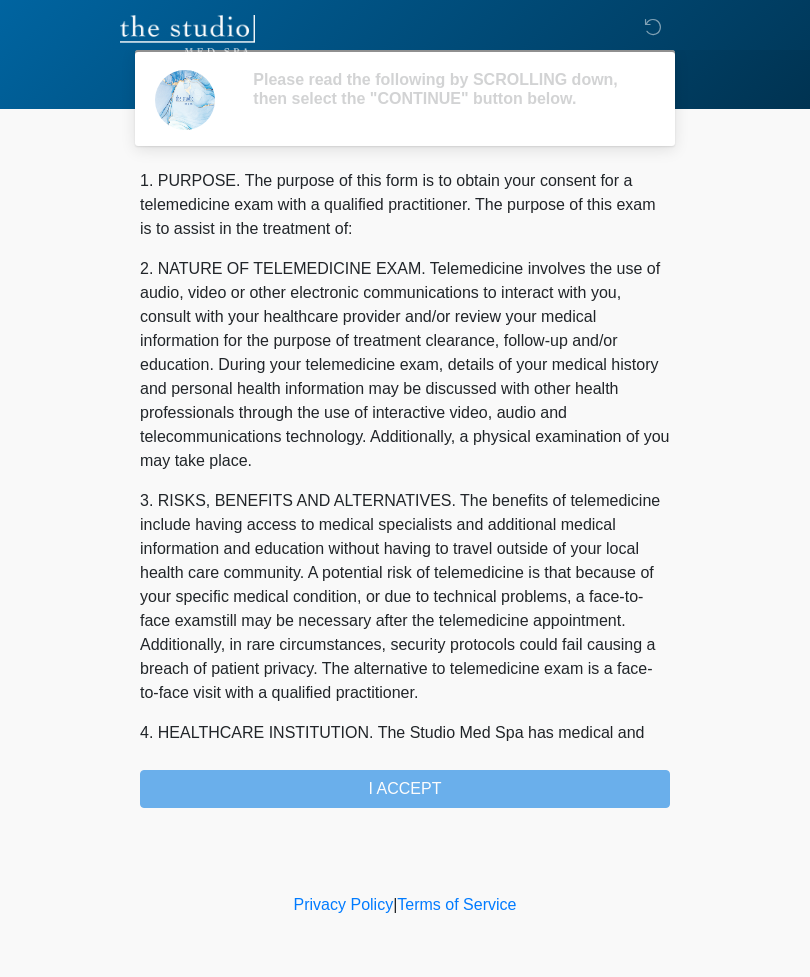 scroll, scrollTop: 0, scrollLeft: 0, axis: both 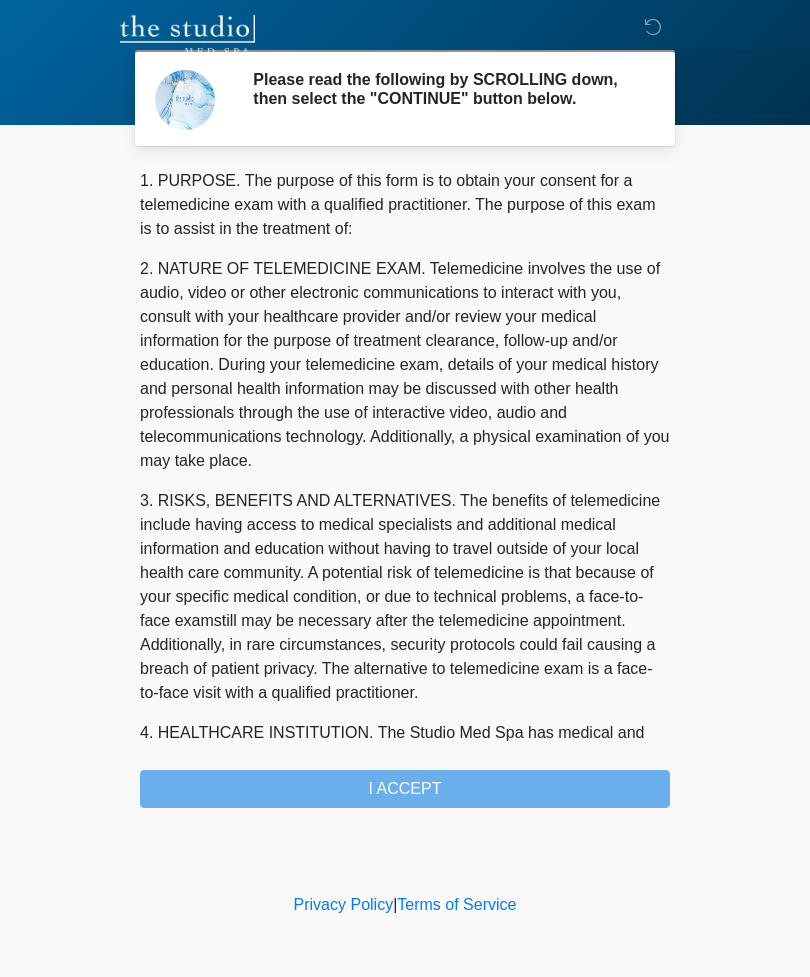click on "1. PURPOSE. The purpose of this form is to obtain your consent for a telemedicine exam with a qualified practitioner. The purpose of this exam is to assist in the treatment of:  2. NATURE OF TELEMEDICINE EXAM. Telemedicine involves the use of audio, video or other electronic communications to interact with you, consult with your healthcare provider and/or review your medical information for the purpose of treatment clearance, follow-up and/or education. During your telemedicine exam, details of your medical history and personal health information may be discussed with other health professionals through the use of interactive video, audio and telecommunications technology. Additionally, a physical examination of you may take place. 4. HEALTHCARE INSTITUTION. The Studio Med Spa has medical and non-medical technical personnel who may participate in the telemedicine exam to aid in the audio/video link with the qualified practitioner.
I ACCEPT" at bounding box center [405, 488] 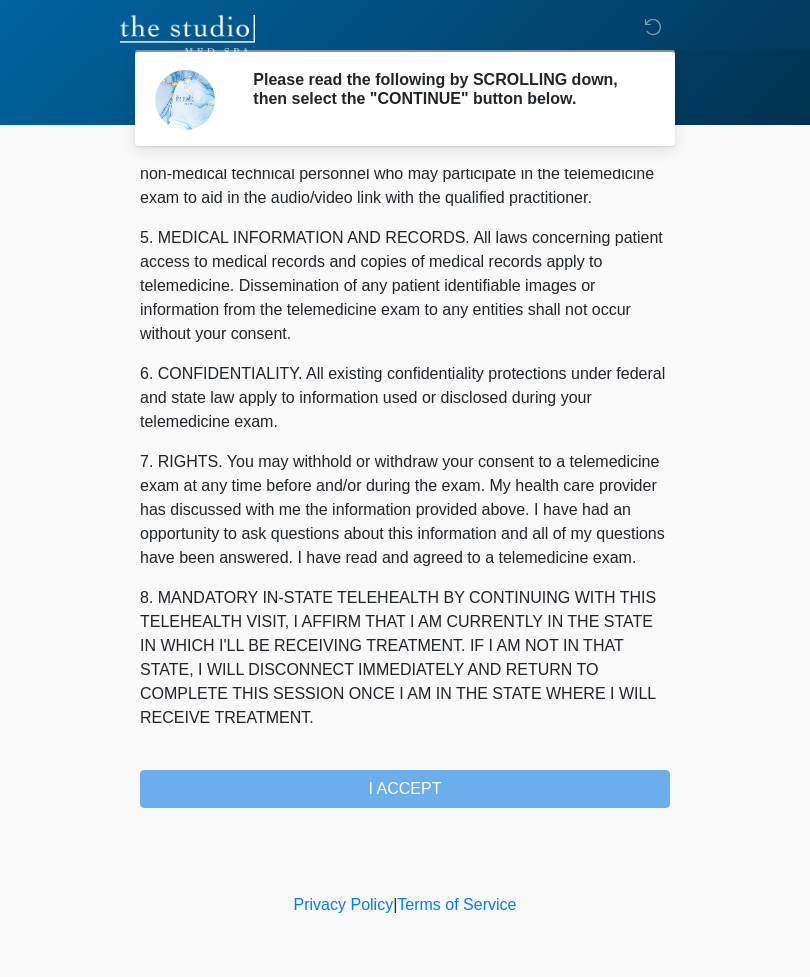 scroll, scrollTop: 607, scrollLeft: 0, axis: vertical 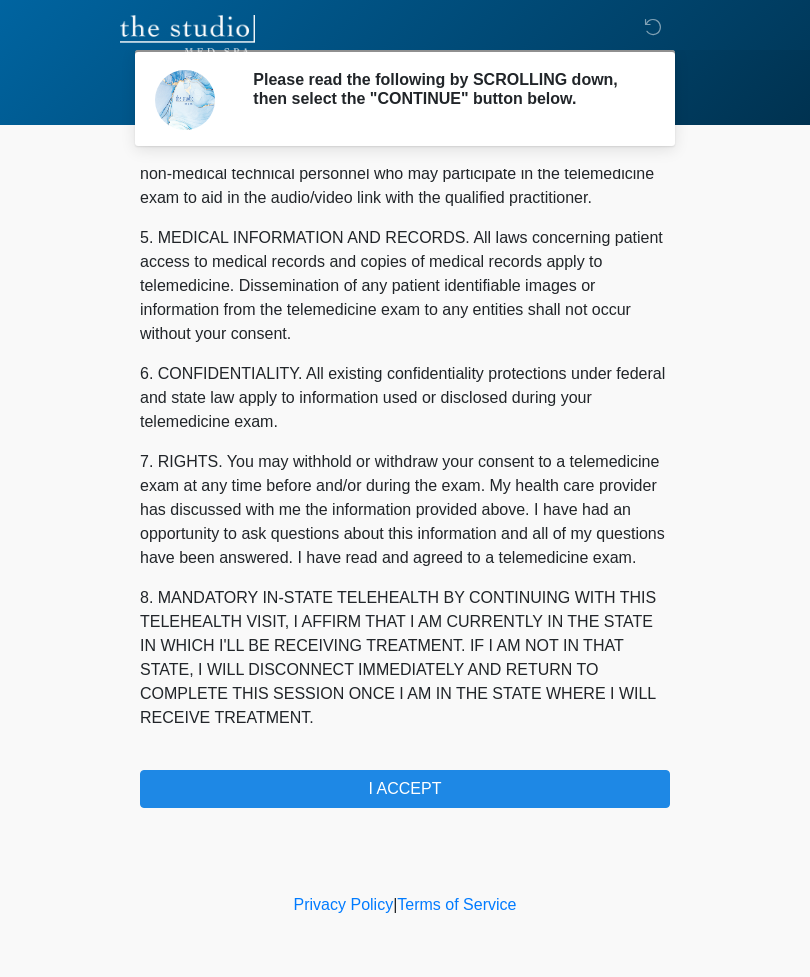 click on "I ACCEPT" at bounding box center (405, 789) 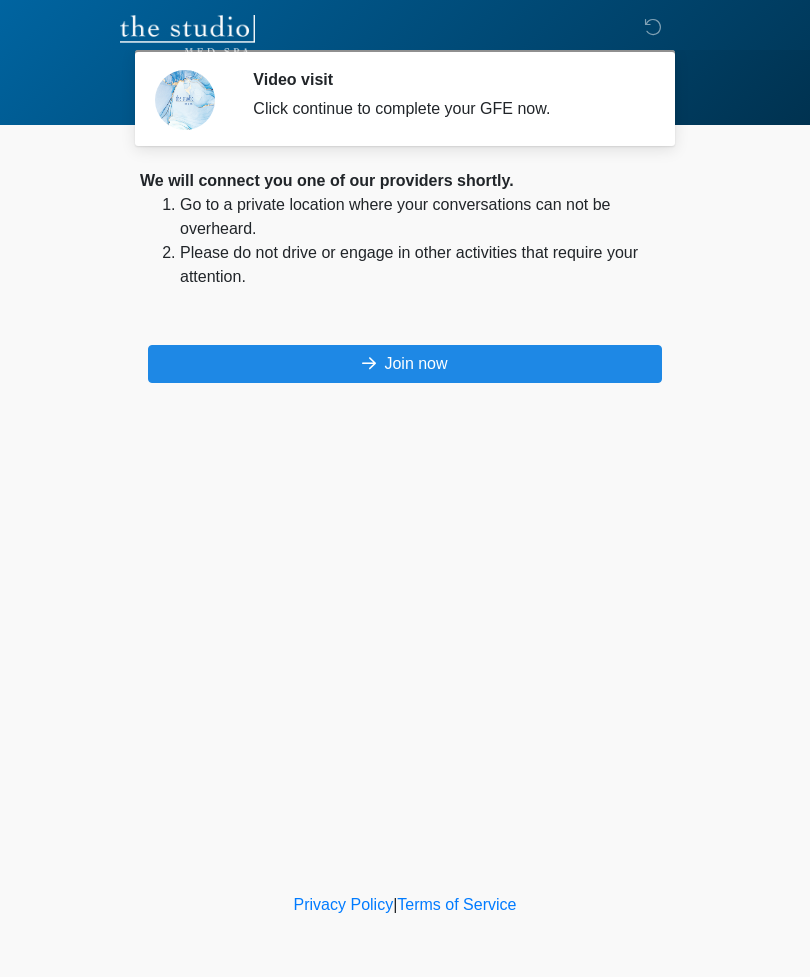 click on "Join now" at bounding box center [405, 364] 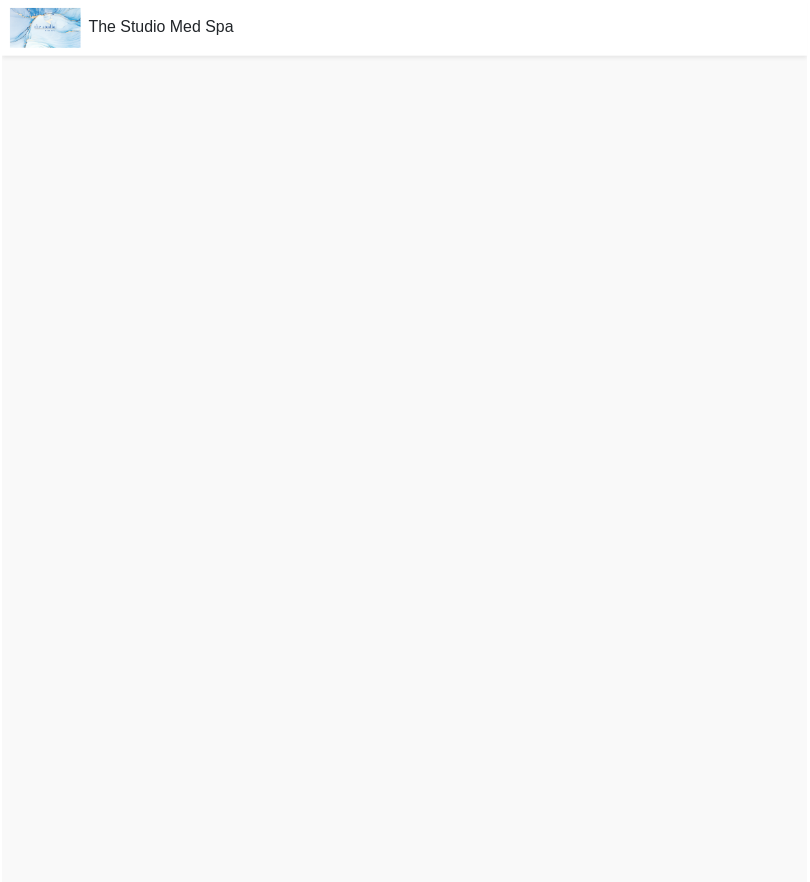 scroll, scrollTop: 0, scrollLeft: 0, axis: both 